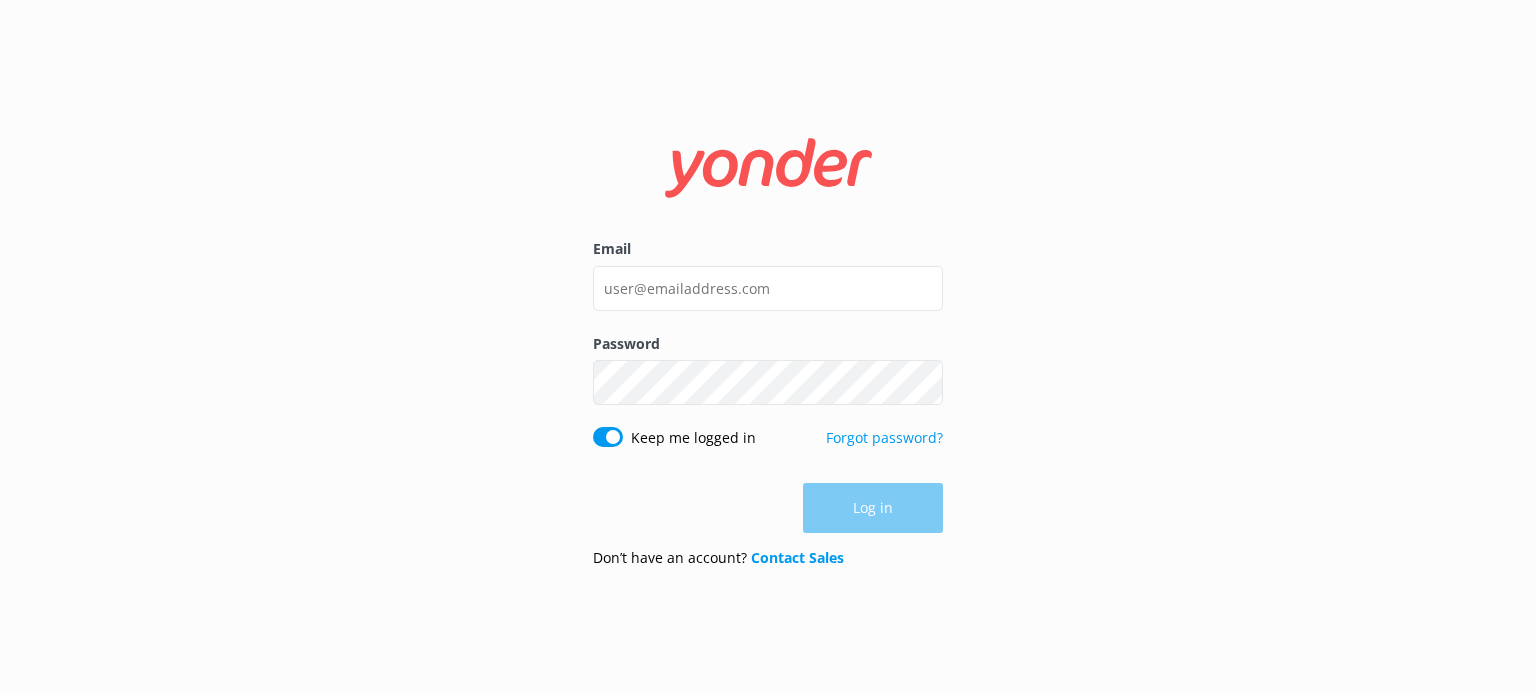 scroll, scrollTop: 0, scrollLeft: 0, axis: both 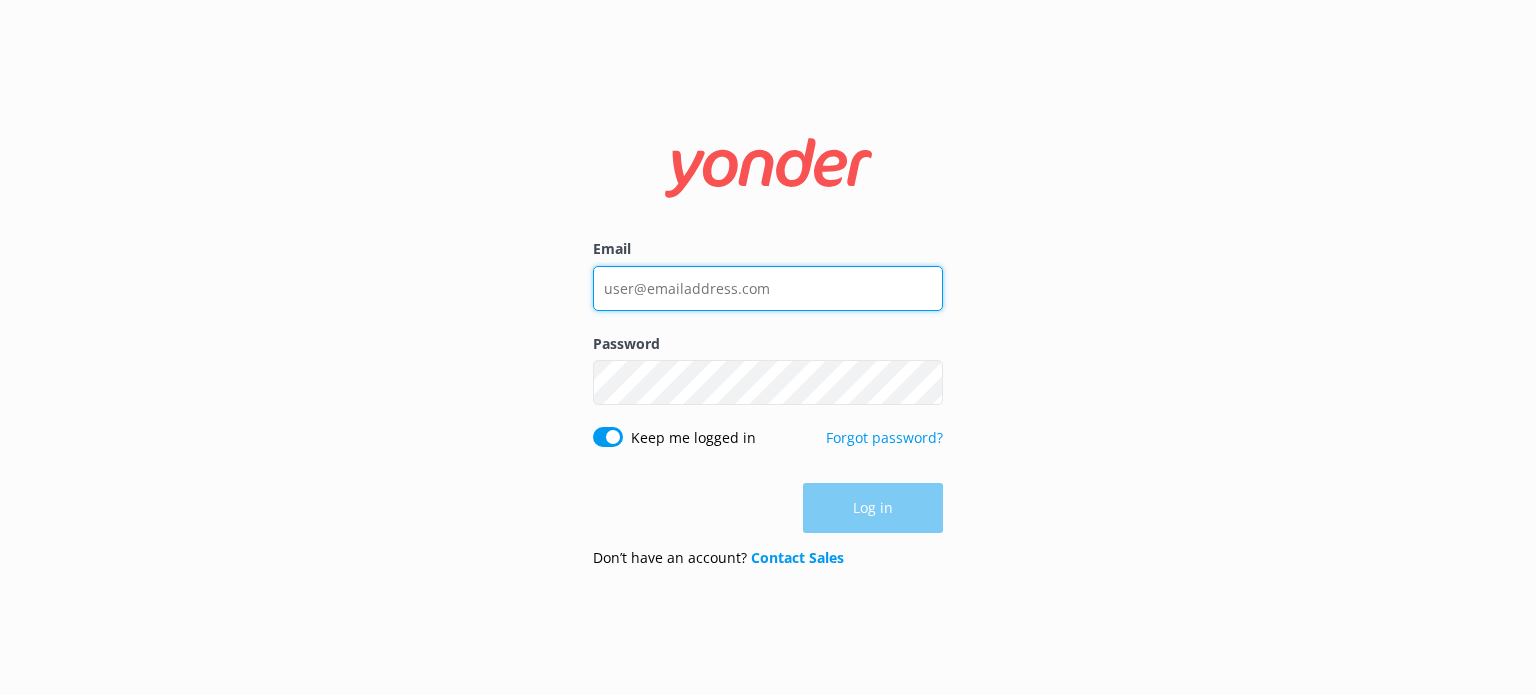 type on "[EMAIL]" 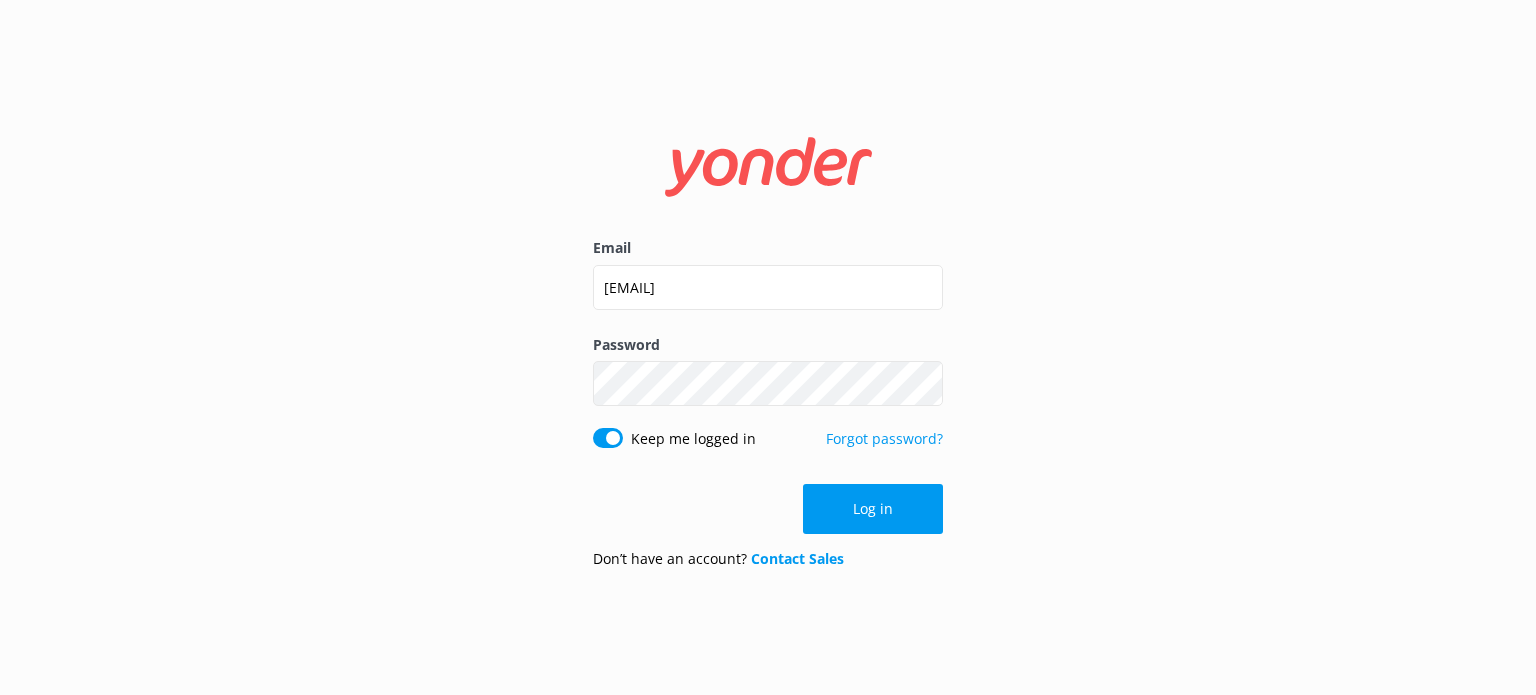 click on "Log in" at bounding box center [768, 509] 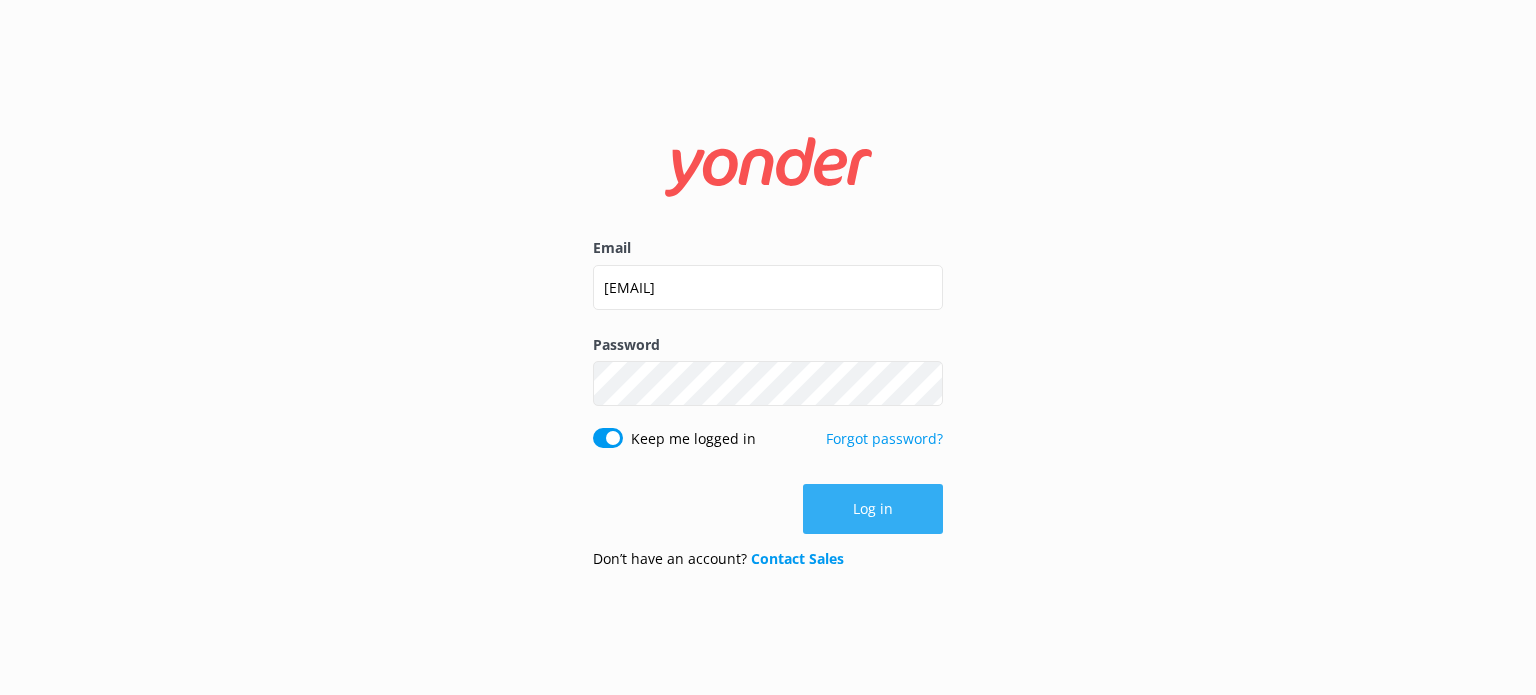 click on "Log in" at bounding box center [873, 509] 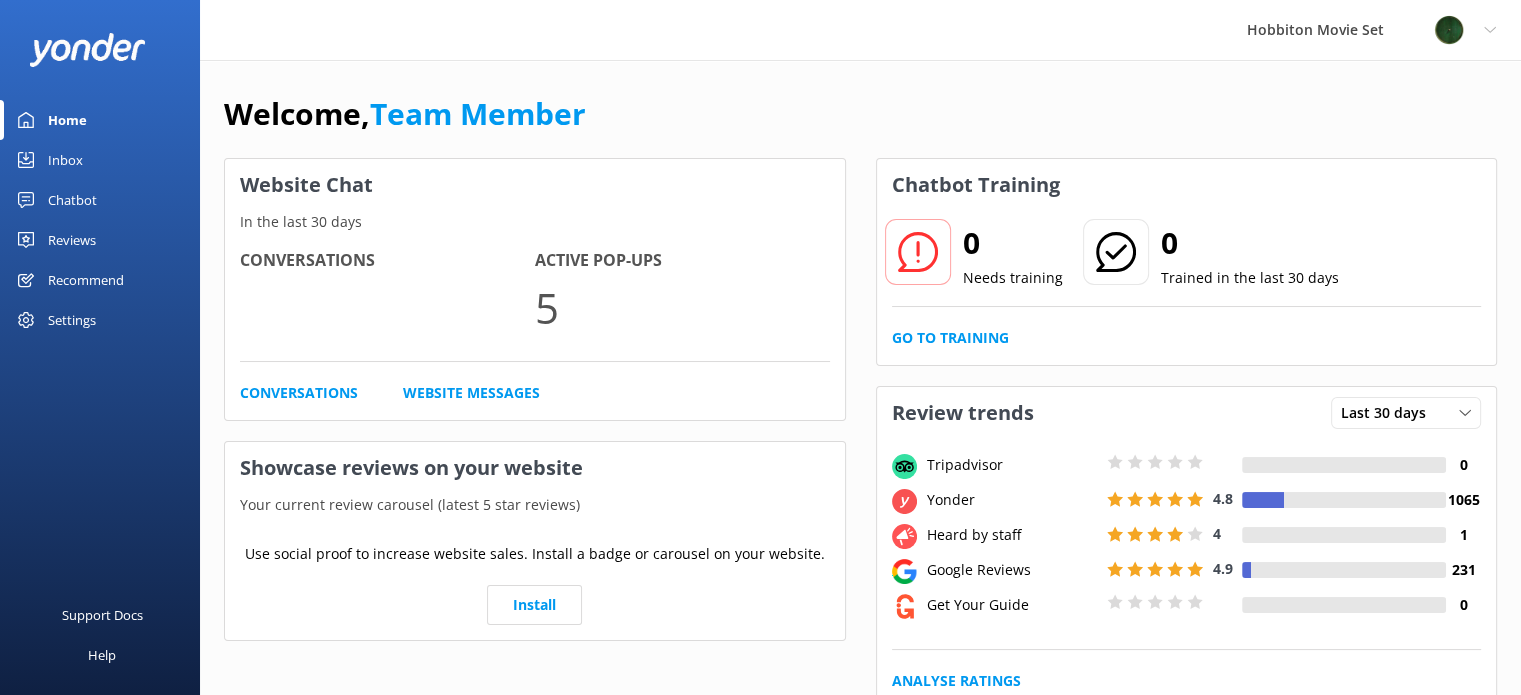 click on "Chatbot" at bounding box center [72, 200] 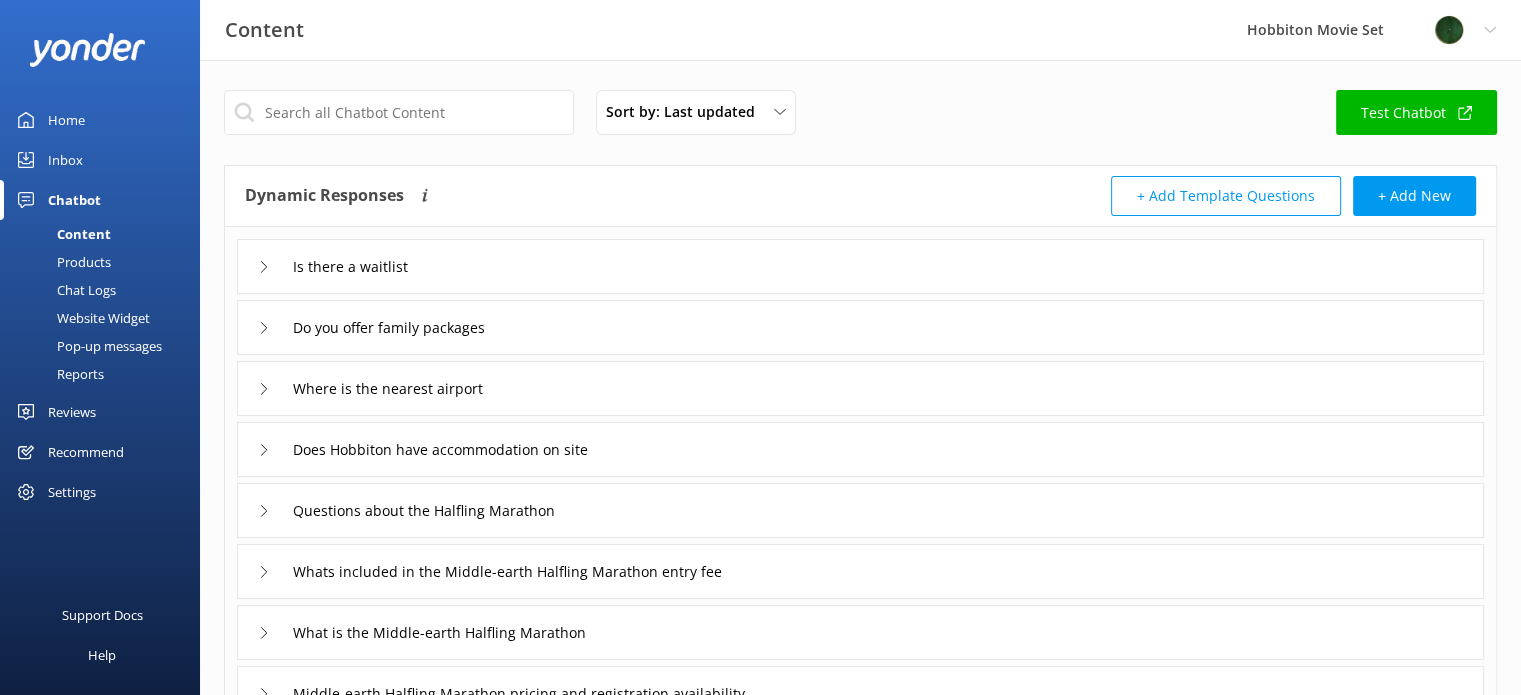 click on "Inbox" at bounding box center (65, 160) 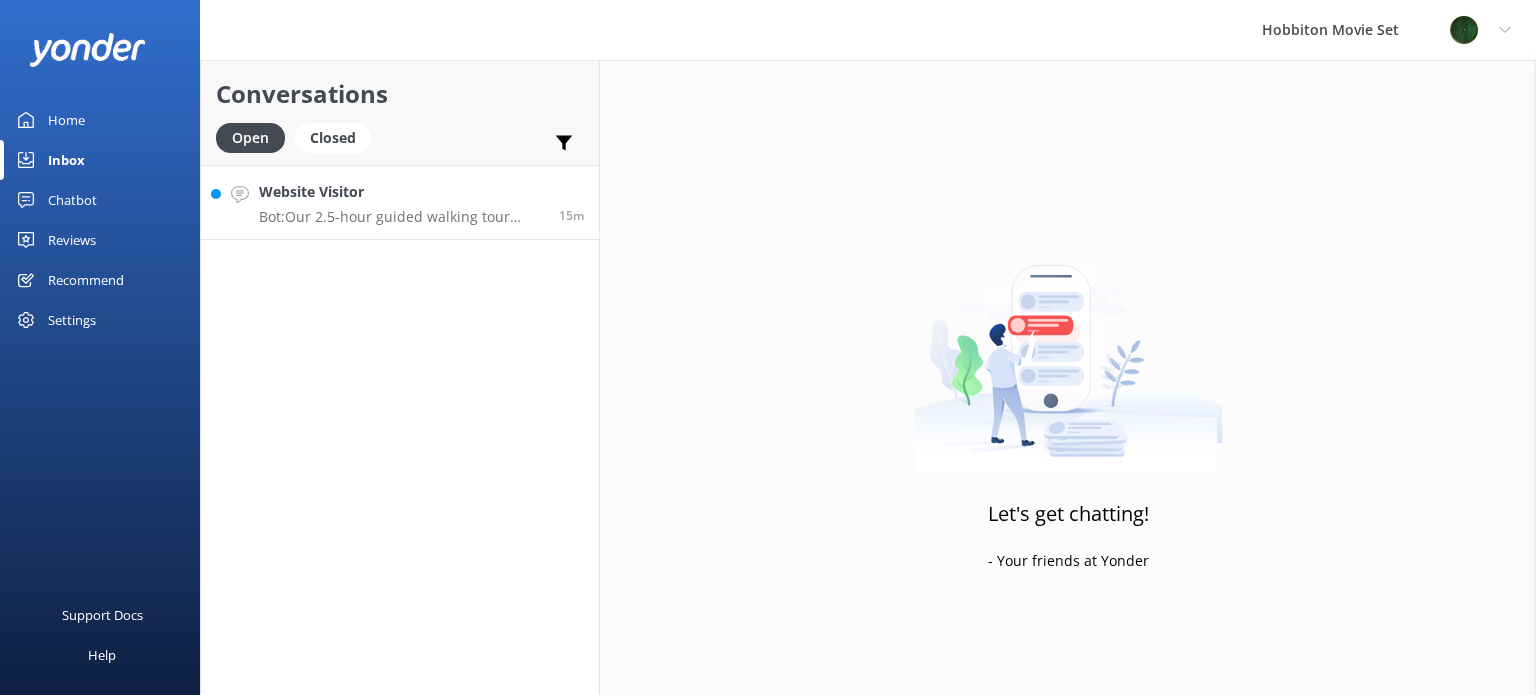 click on "Bot:  Our 2.5-hour guided walking tour includes a steep incline. If you can manage this, along with the total distance of approximately 2km, you should handle the tour well." at bounding box center [401, 217] 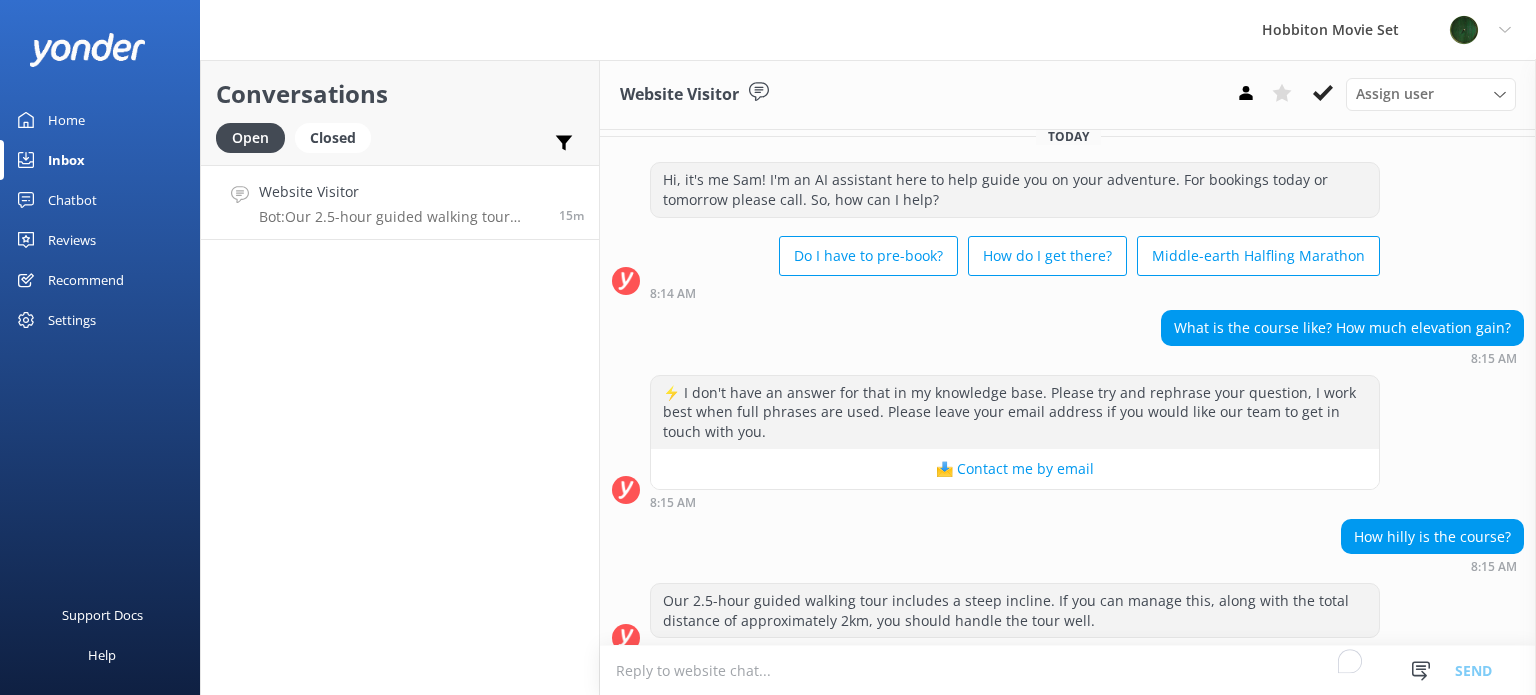 scroll, scrollTop: 39, scrollLeft: 0, axis: vertical 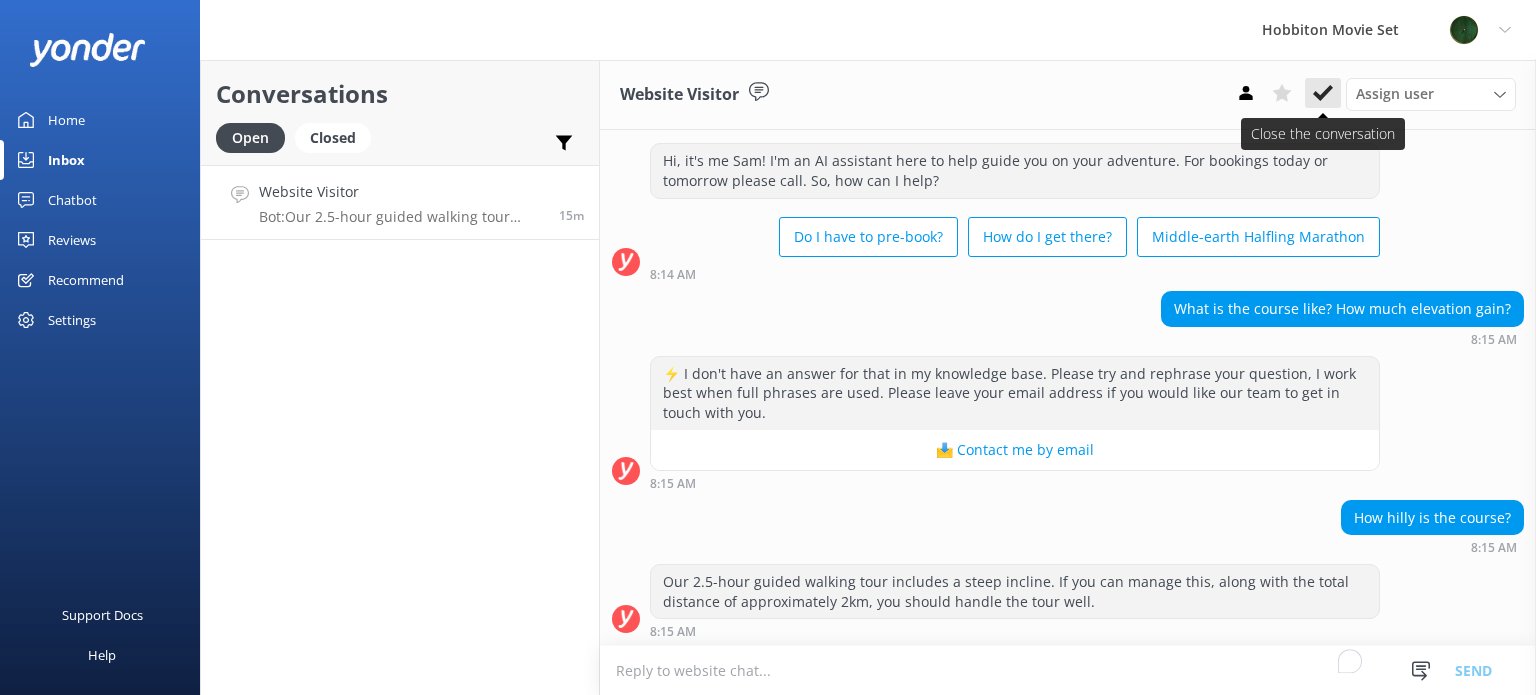 click 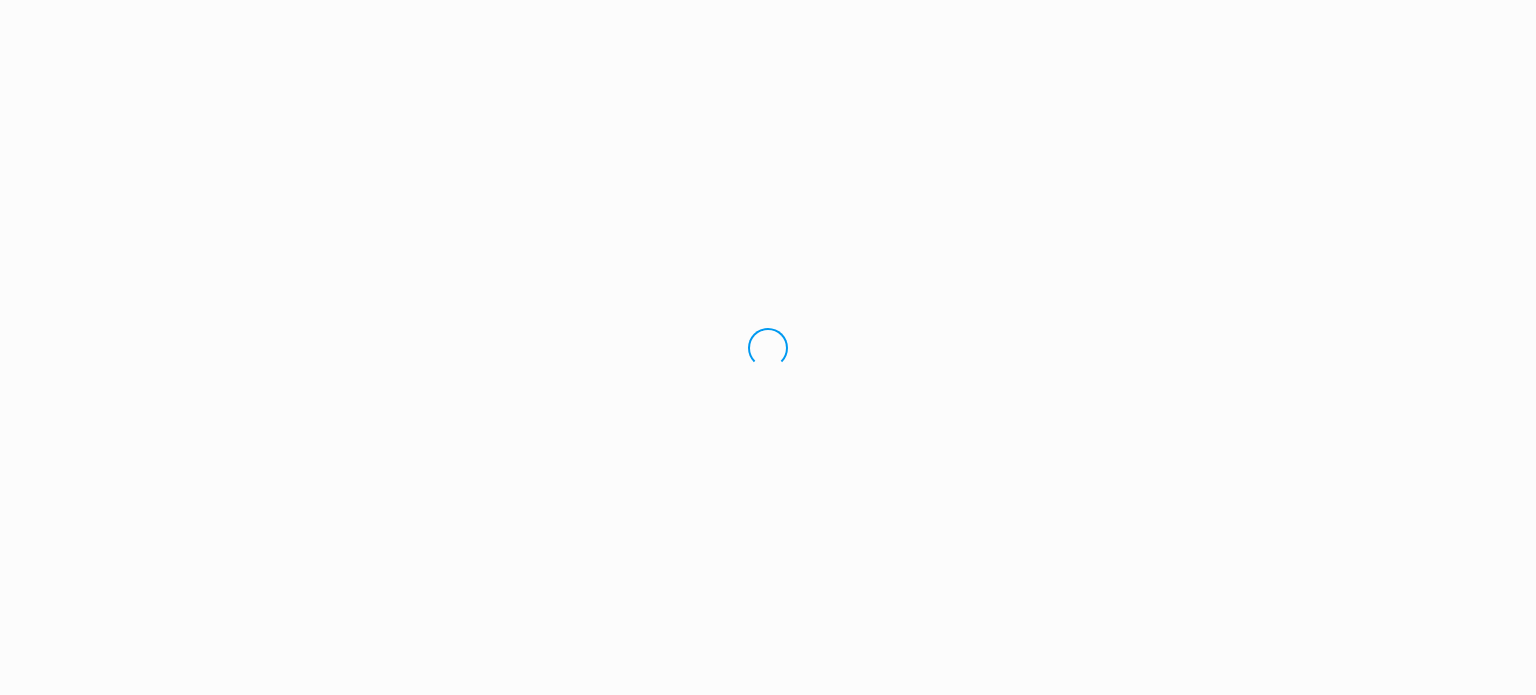 scroll, scrollTop: 0, scrollLeft: 0, axis: both 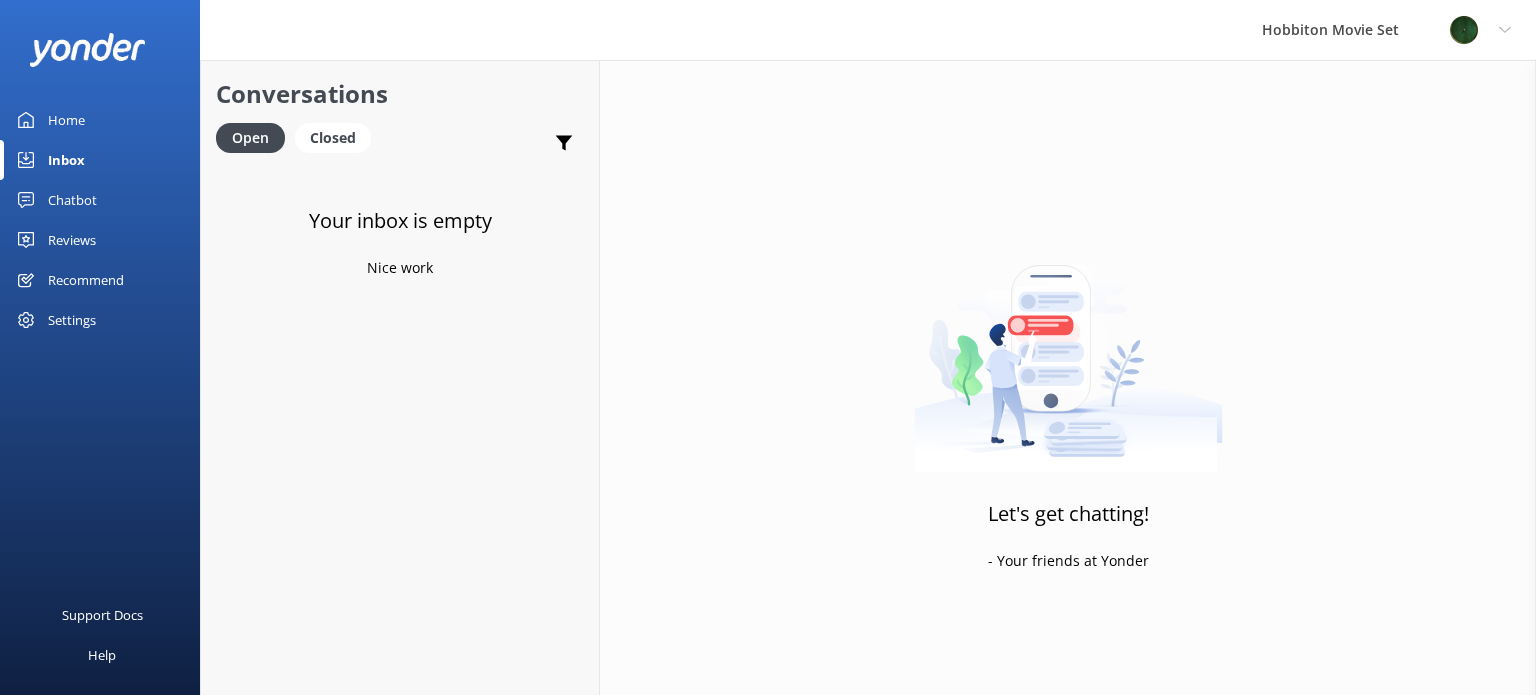 click on "Your inbox is empty Nice work" at bounding box center [400, 512] 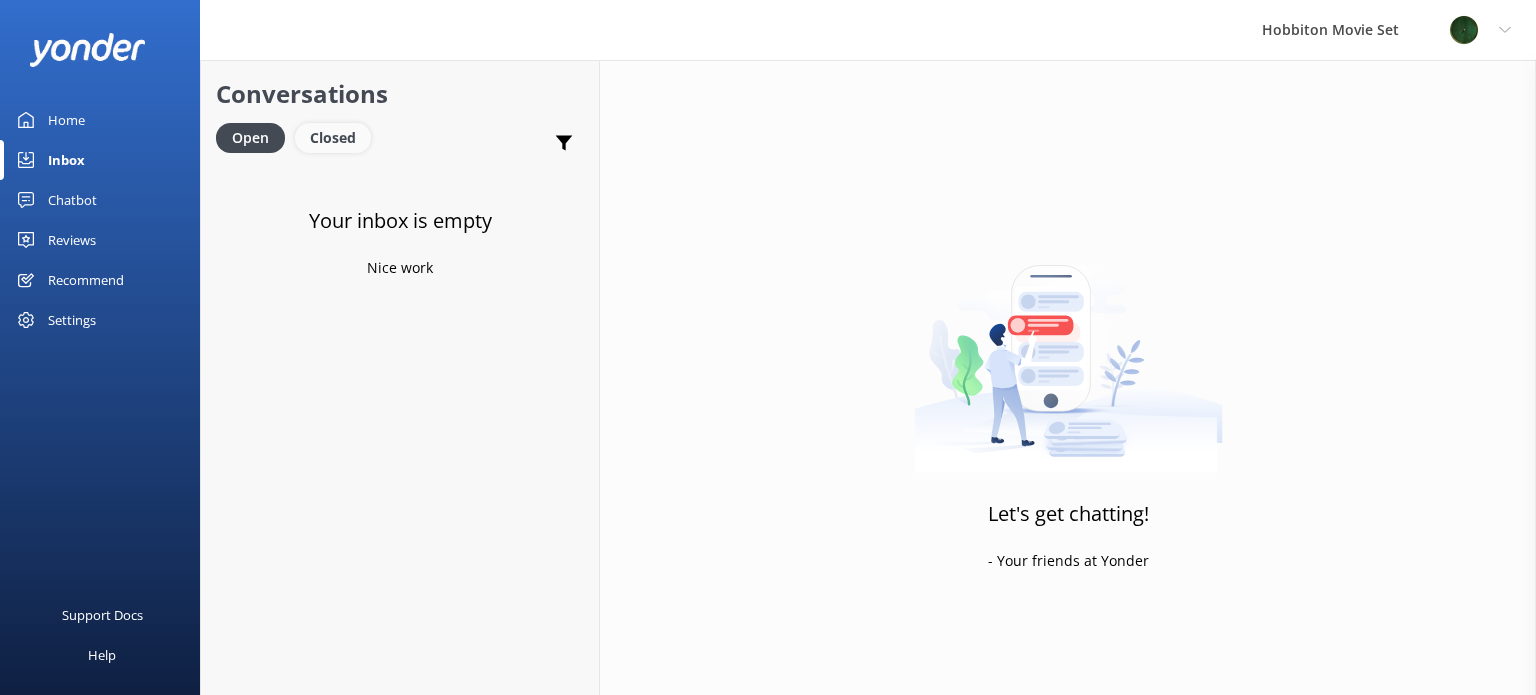 click on "Closed" at bounding box center (333, 138) 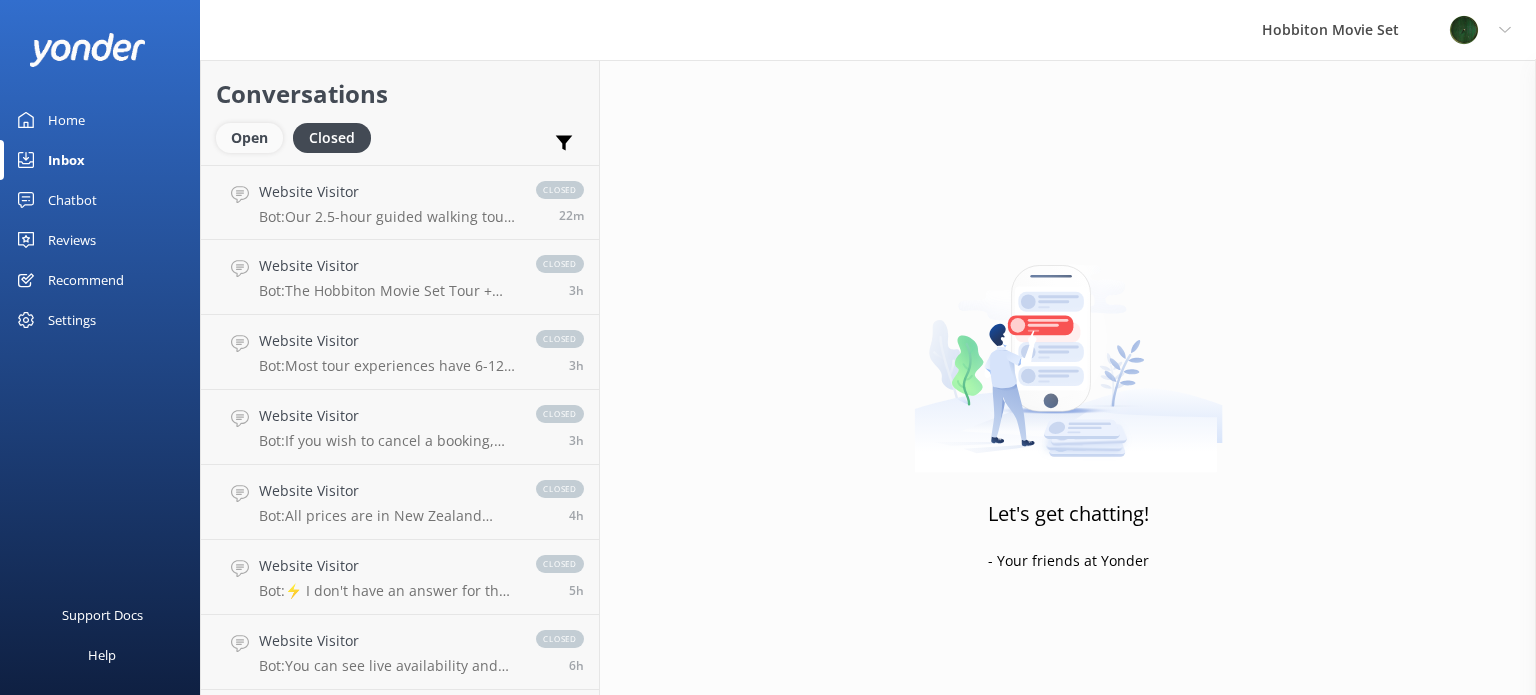 click on "Open" at bounding box center [249, 138] 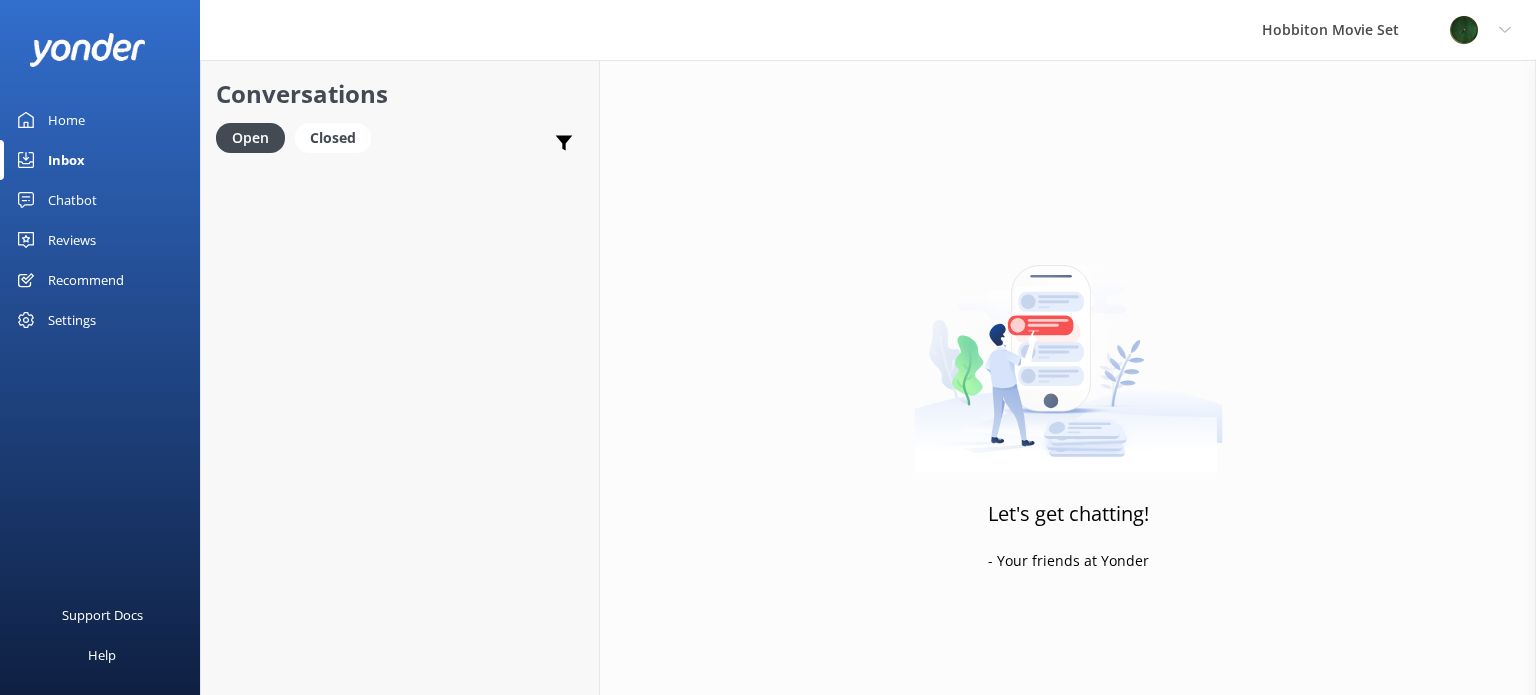 scroll, scrollTop: 0, scrollLeft: 0, axis: both 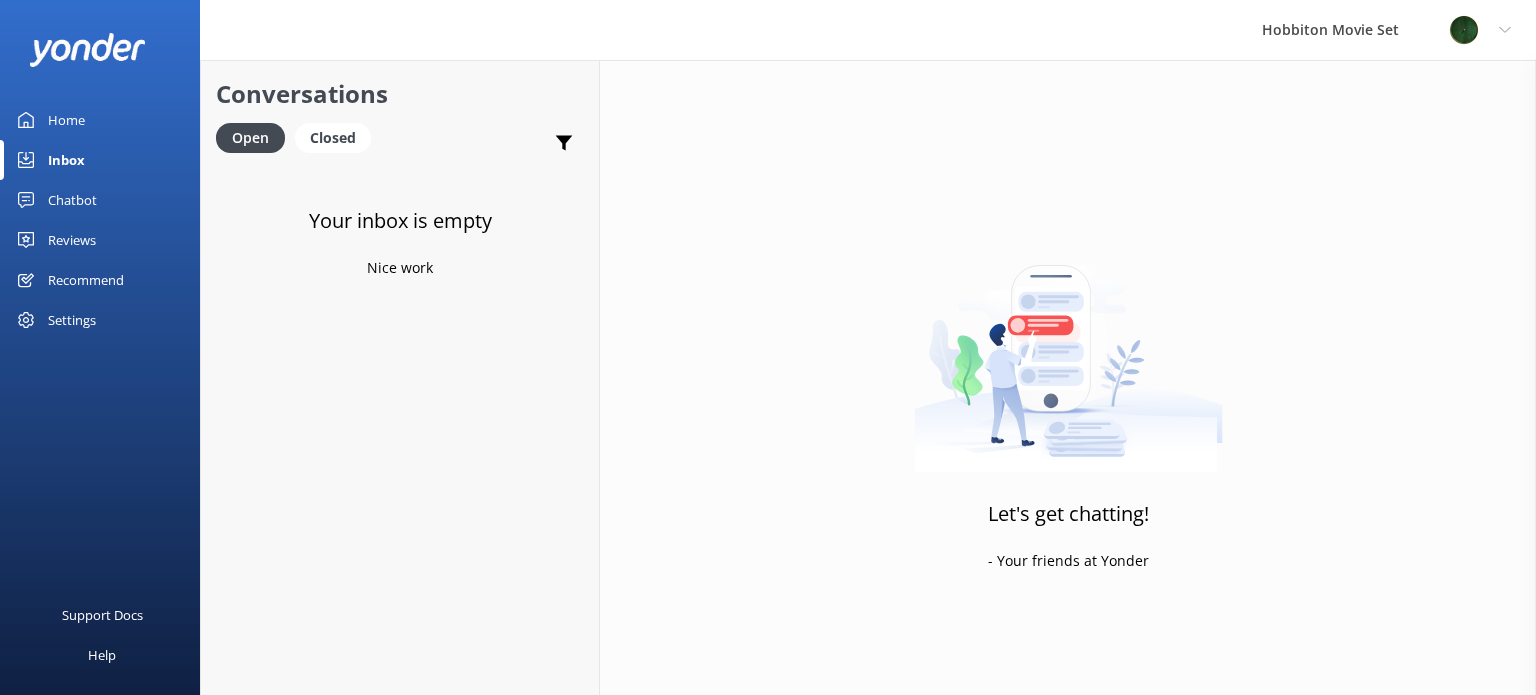 click on "Your inbox is empty Nice work" at bounding box center (400, 512) 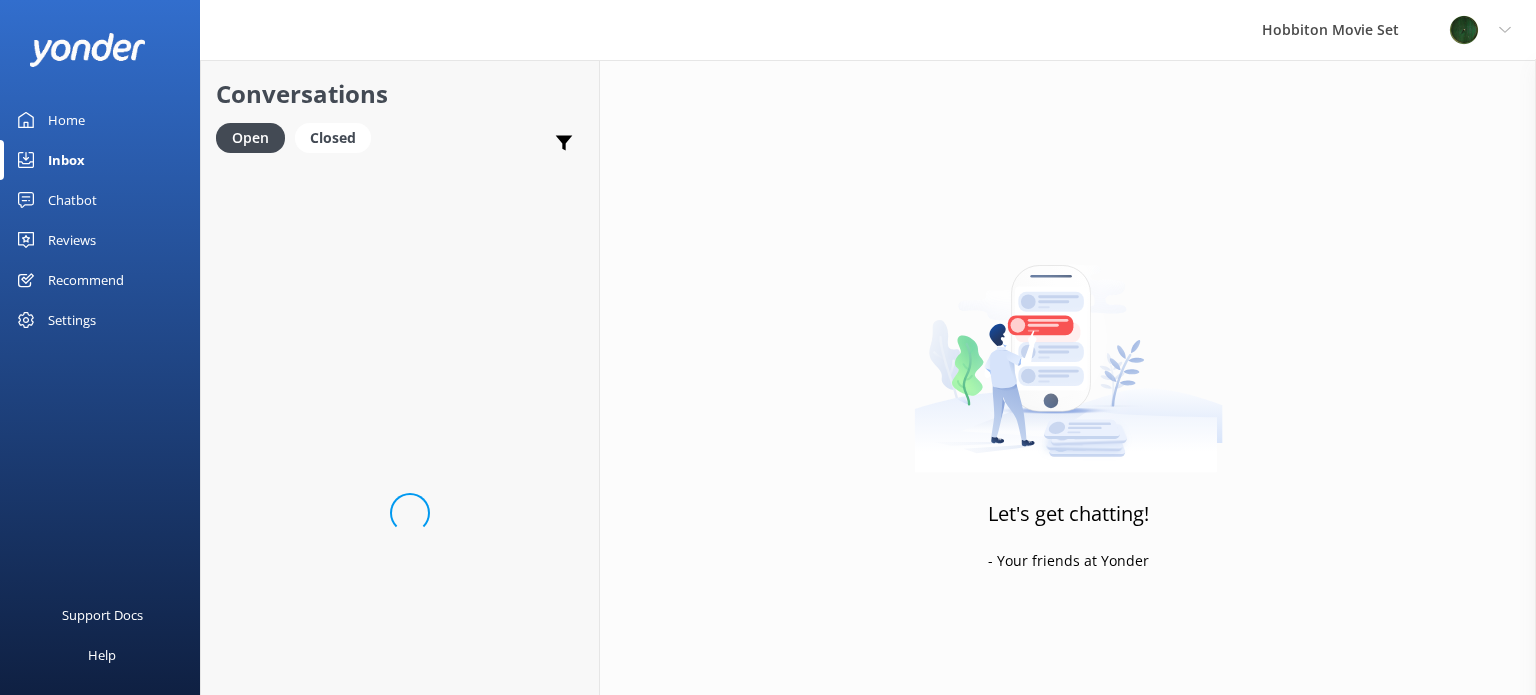 scroll, scrollTop: 0, scrollLeft: 0, axis: both 